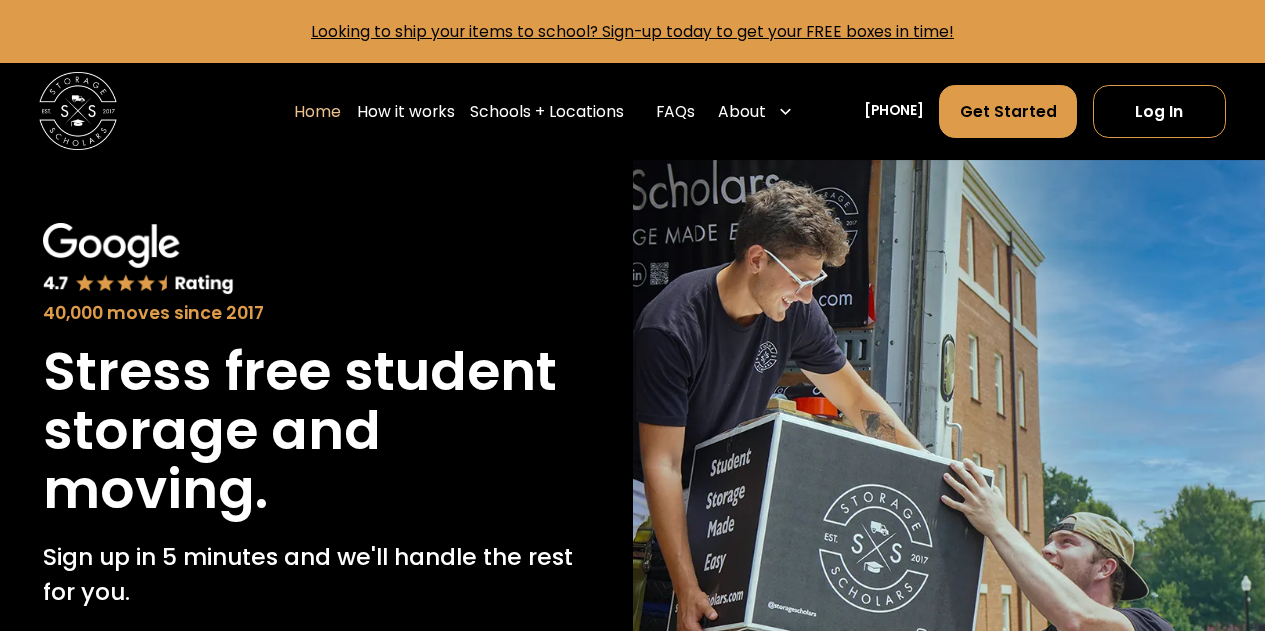 scroll, scrollTop: 0, scrollLeft: 0, axis: both 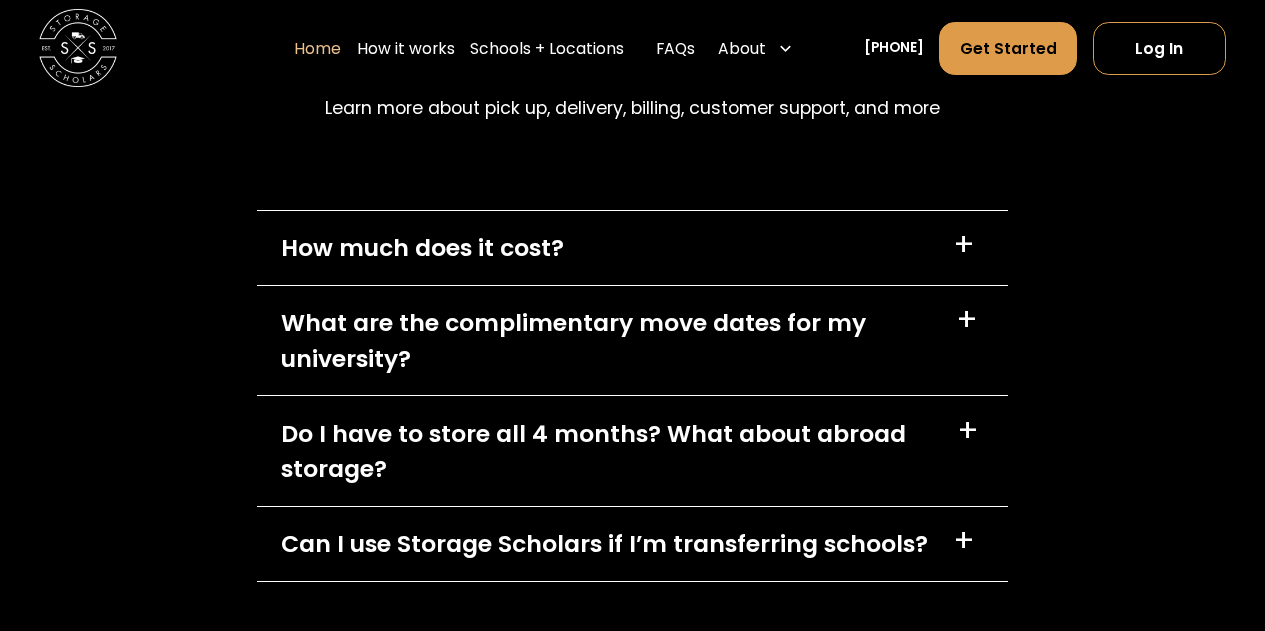 click on "+" at bounding box center [964, 245] 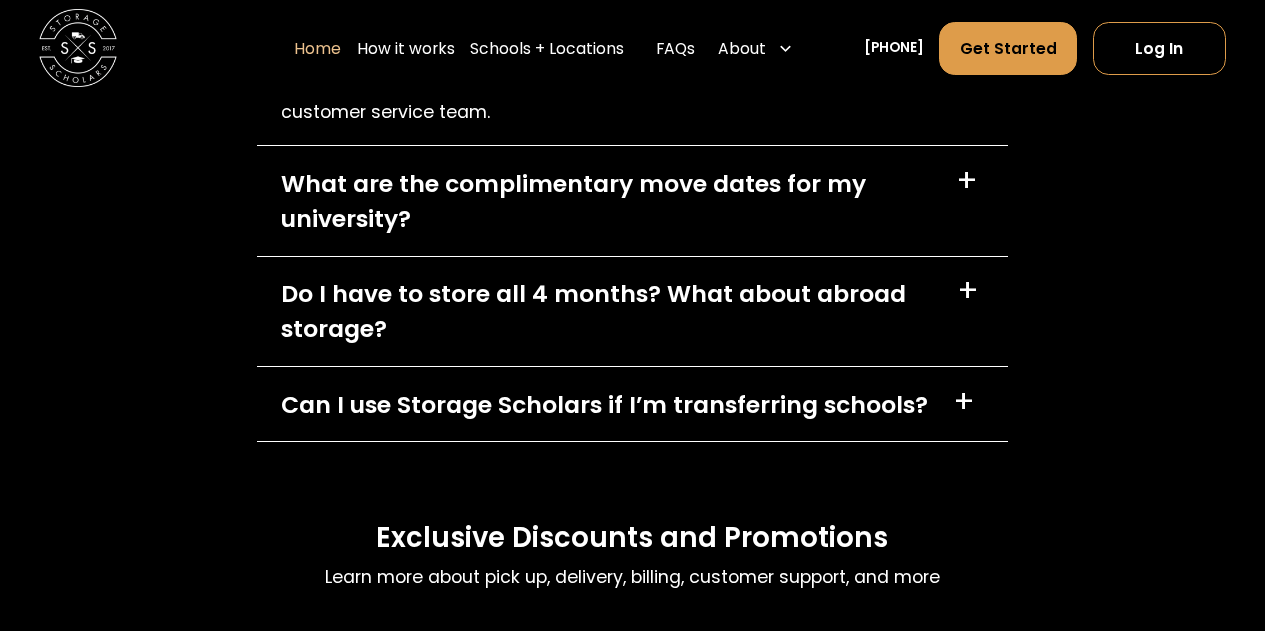 scroll, scrollTop: 6080, scrollLeft: 0, axis: vertical 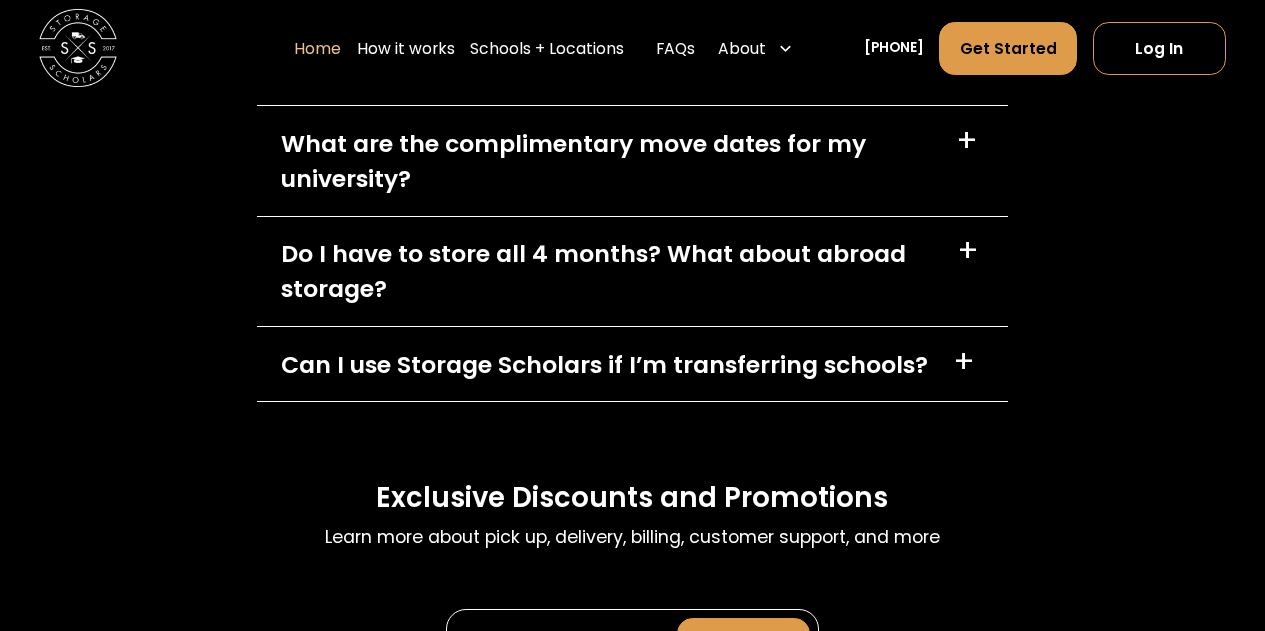 click on "+" at bounding box center [968, 251] 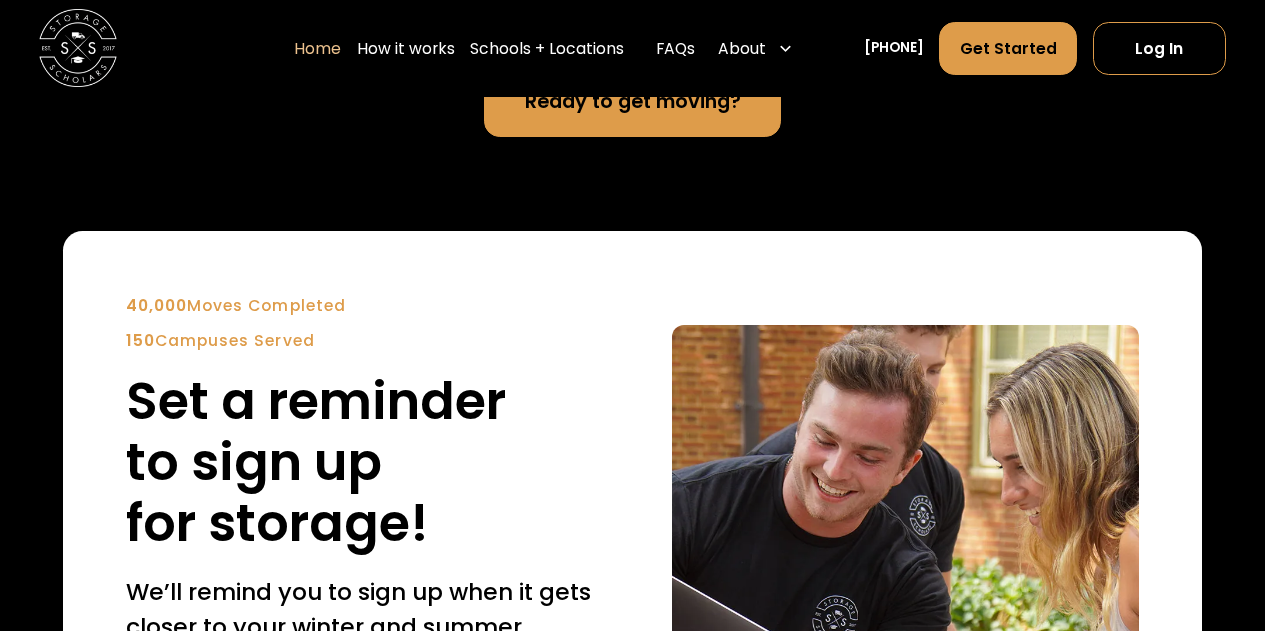 scroll, scrollTop: 4320, scrollLeft: 0, axis: vertical 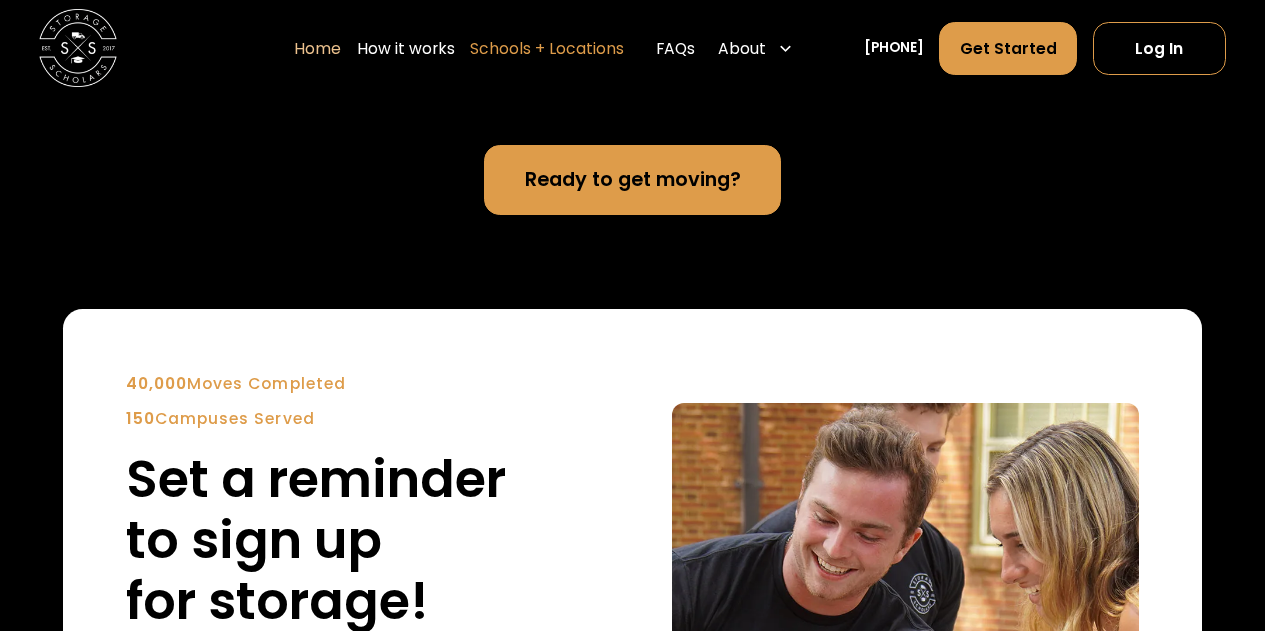 click on "Schools + Locations" at bounding box center [547, 49] 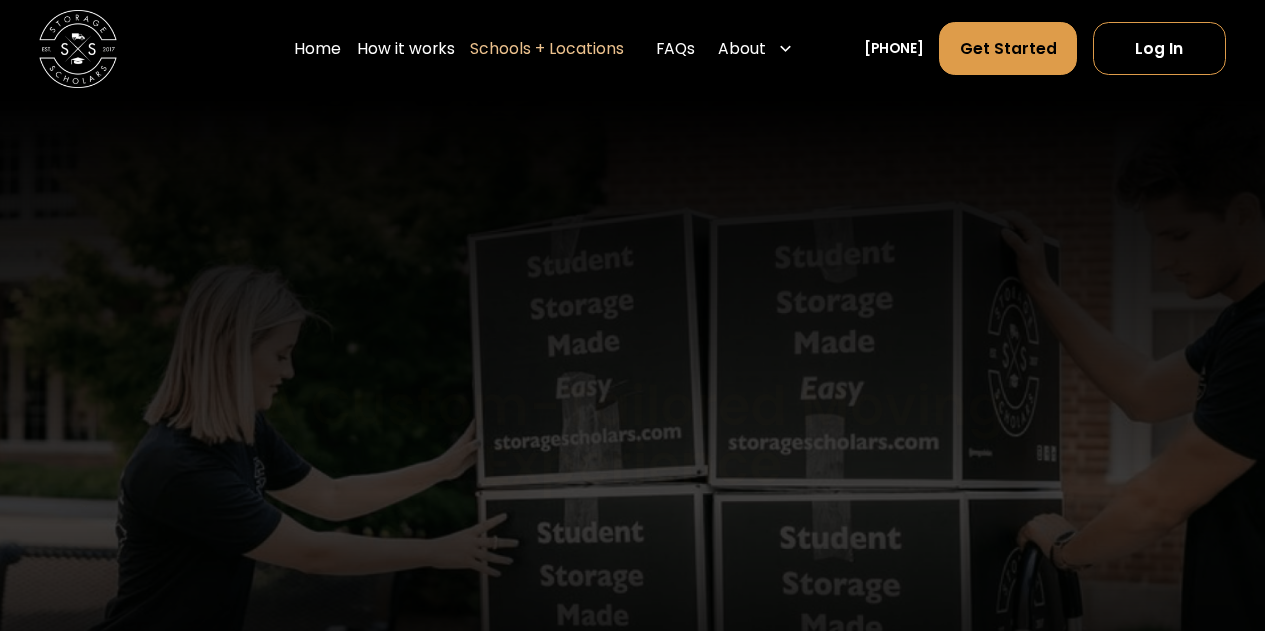 scroll, scrollTop: 0, scrollLeft: 0, axis: both 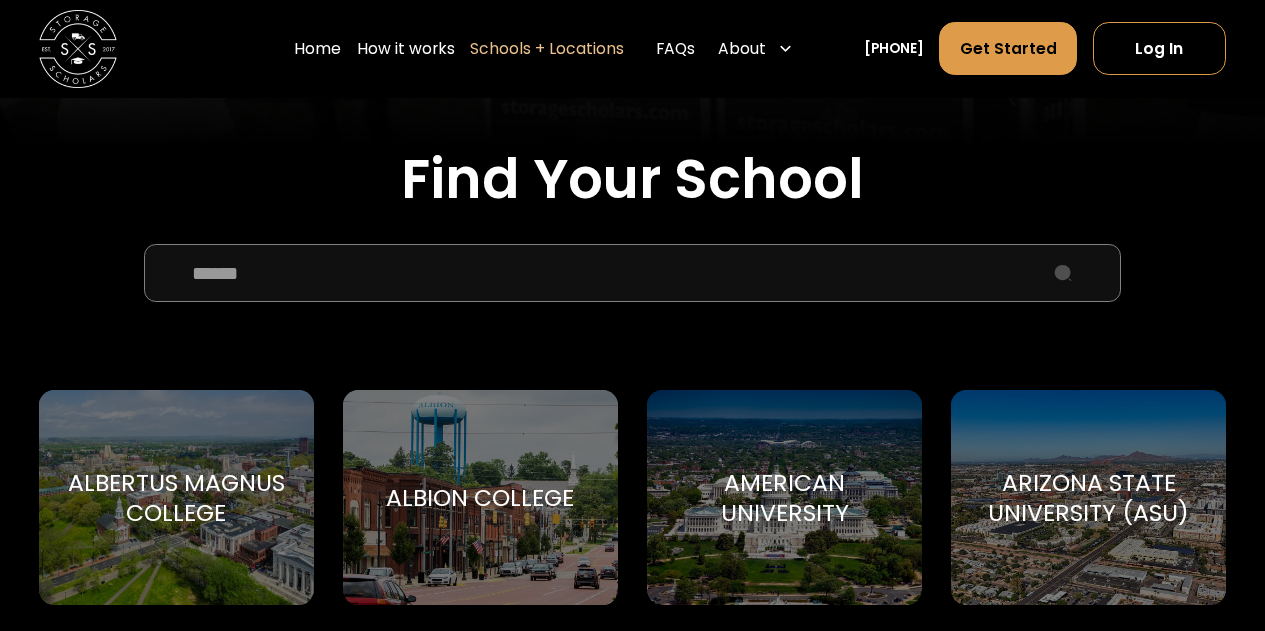 click at bounding box center (632, 273) 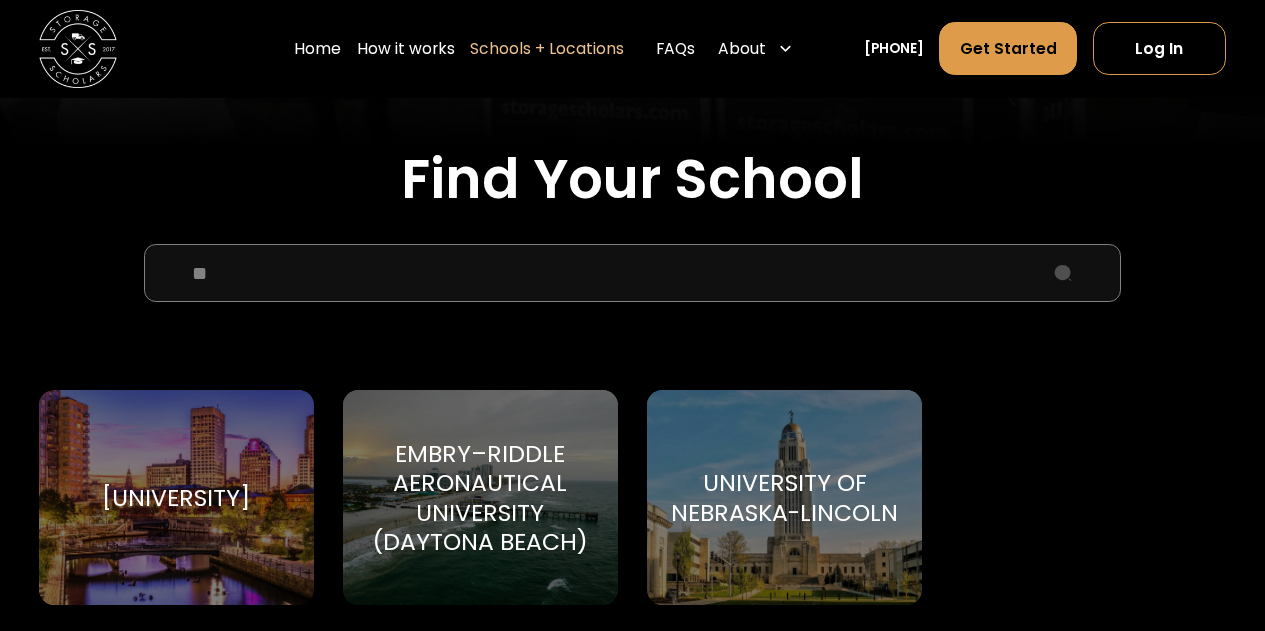 type on "**" 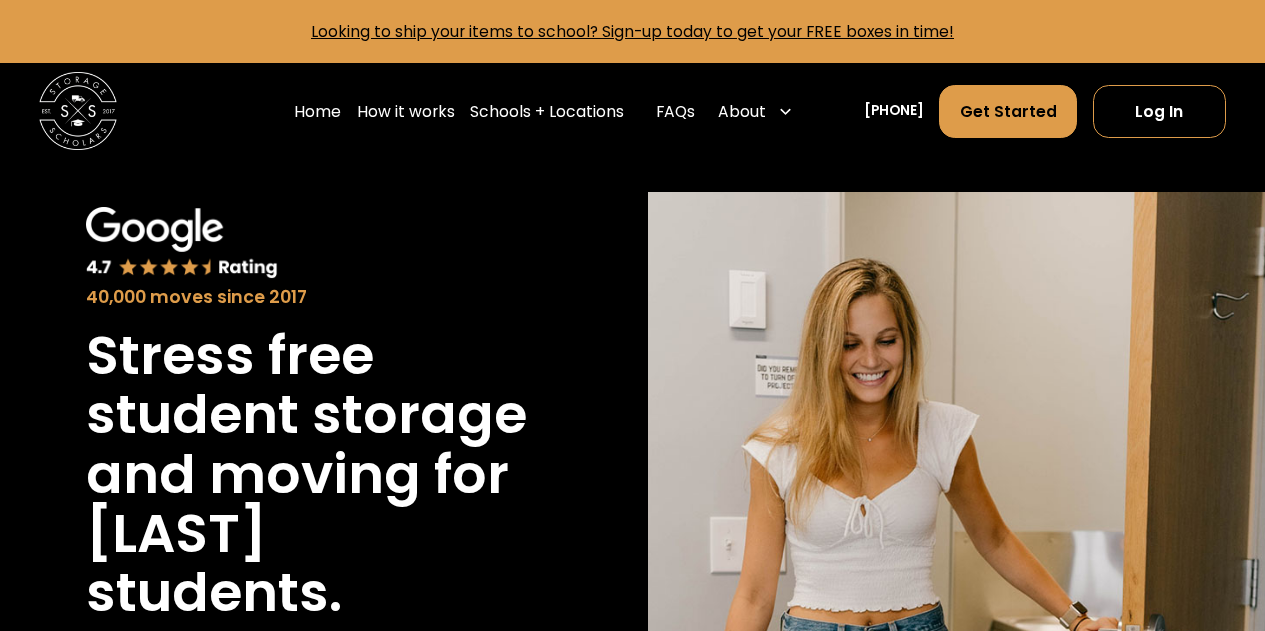 scroll, scrollTop: 0, scrollLeft: 0, axis: both 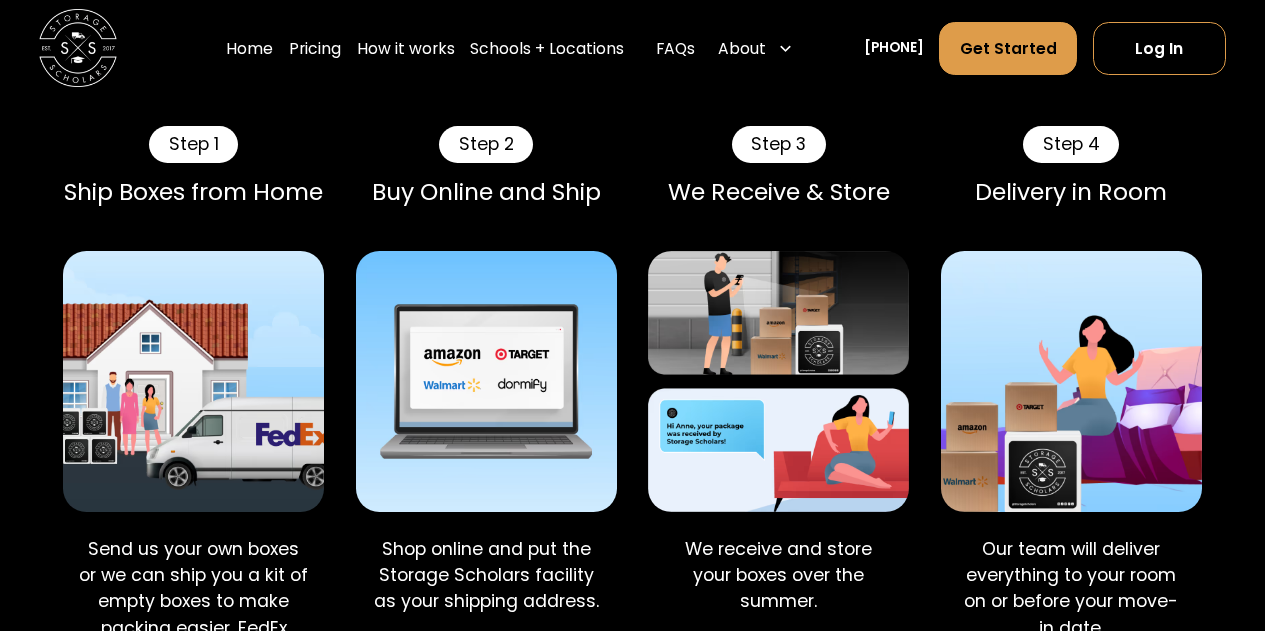 click at bounding box center (486, 381) 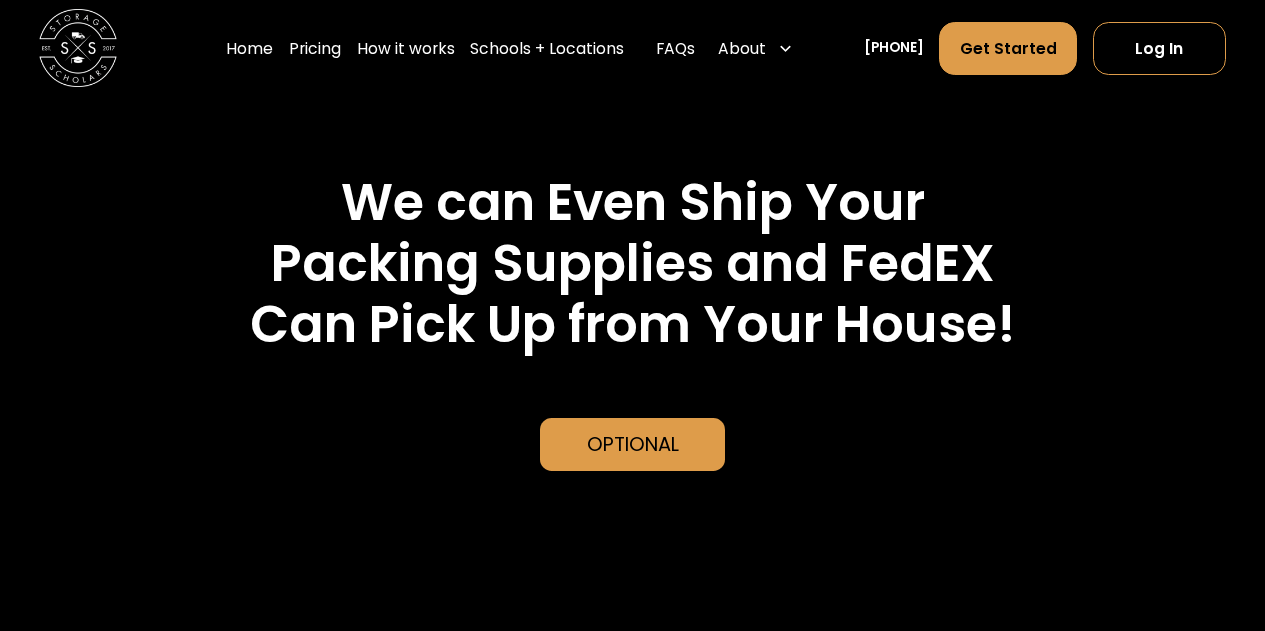 scroll, scrollTop: 4760, scrollLeft: 0, axis: vertical 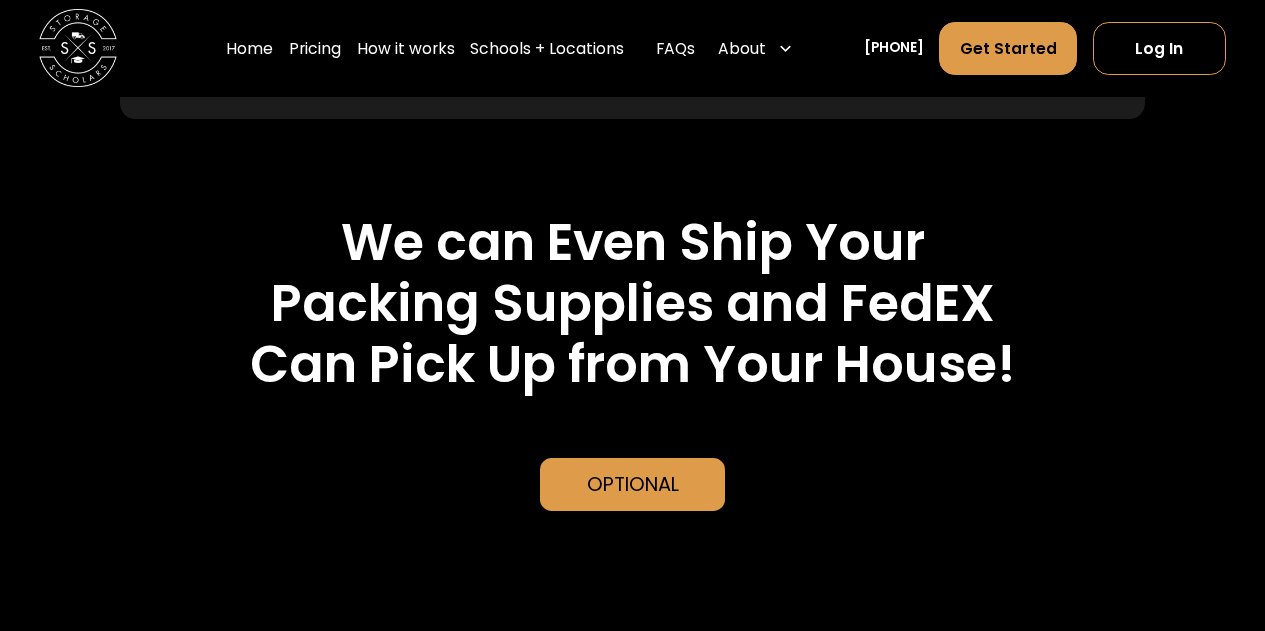 click on "Optional" at bounding box center (633, 484) 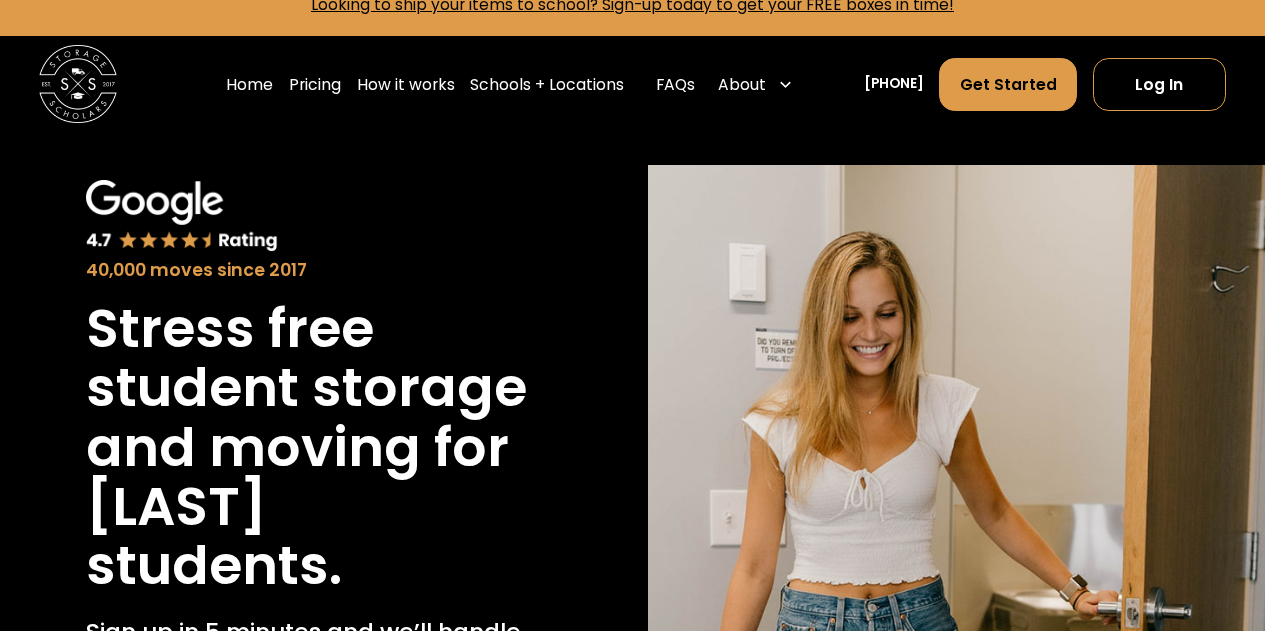 scroll, scrollTop: 0, scrollLeft: 0, axis: both 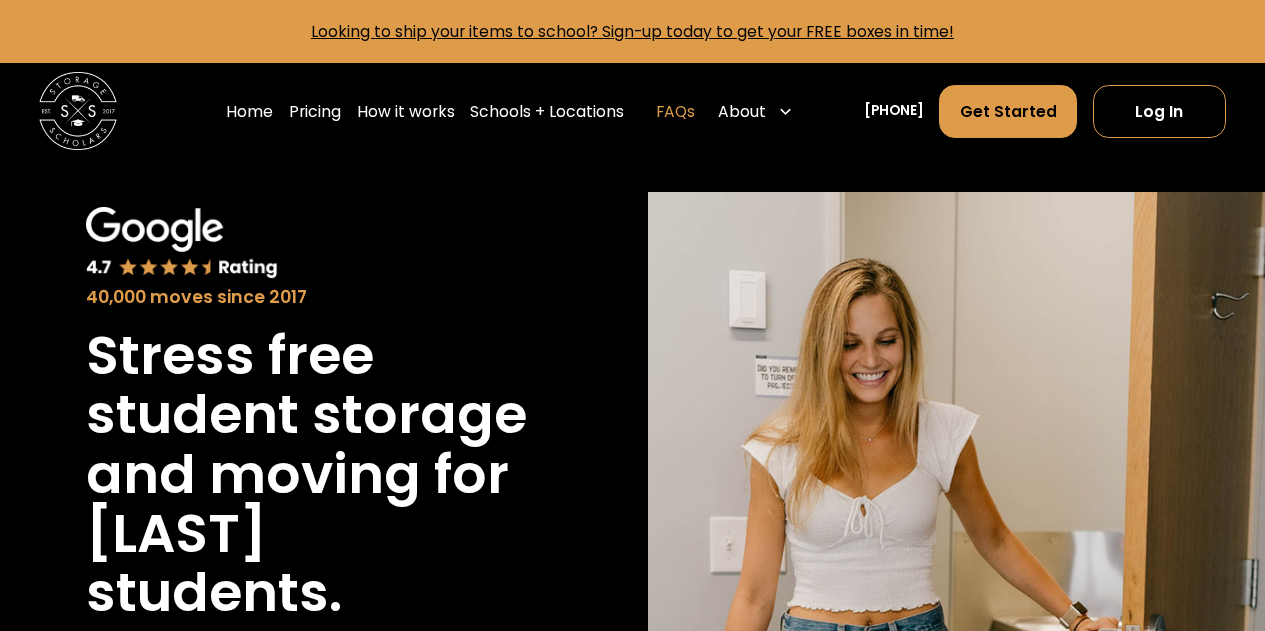 click on "FAQs" at bounding box center [675, 111] 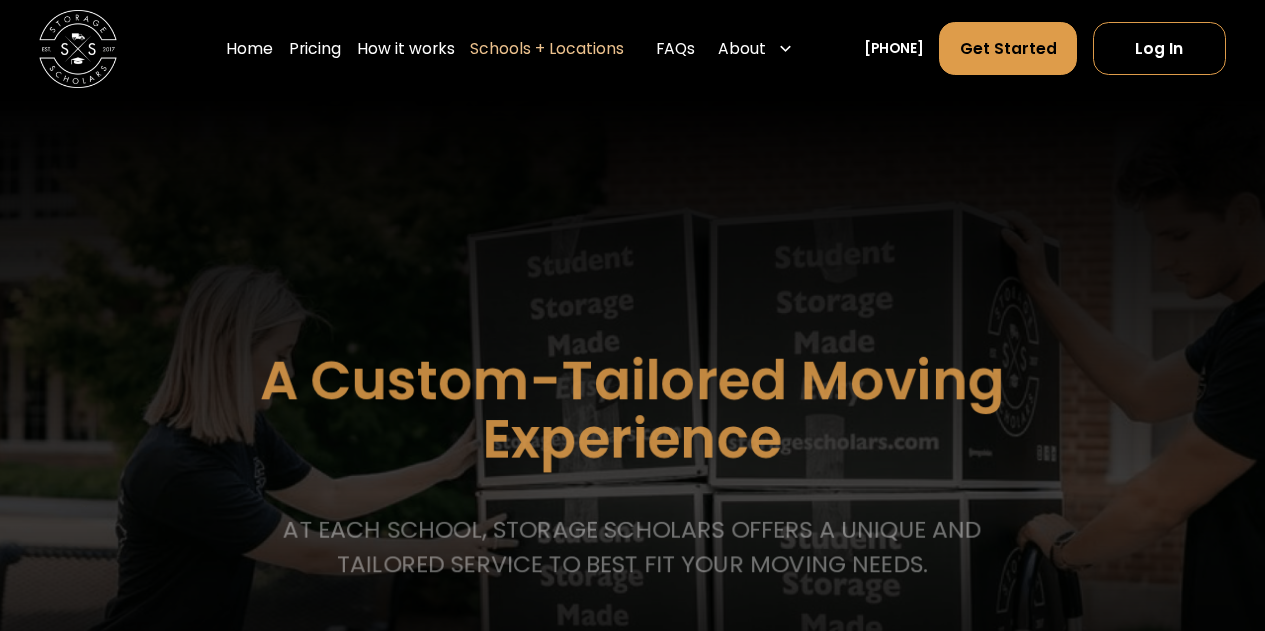 scroll, scrollTop: 0, scrollLeft: 0, axis: both 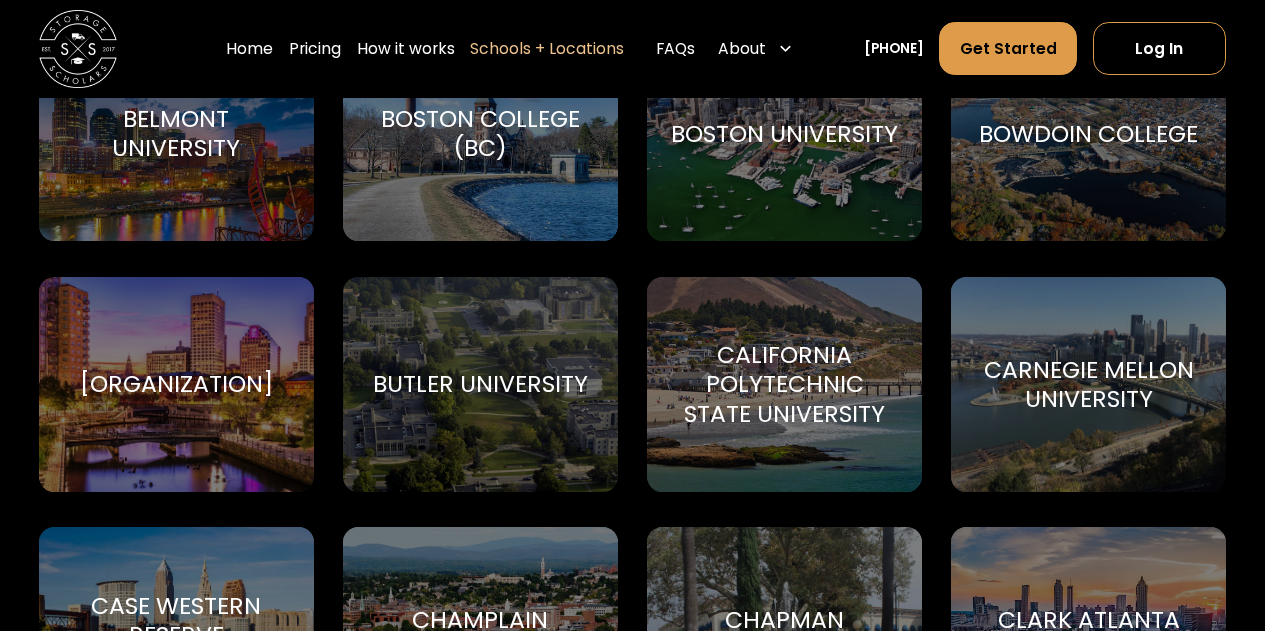 click on "Brown Brown University" at bounding box center [176, 384] 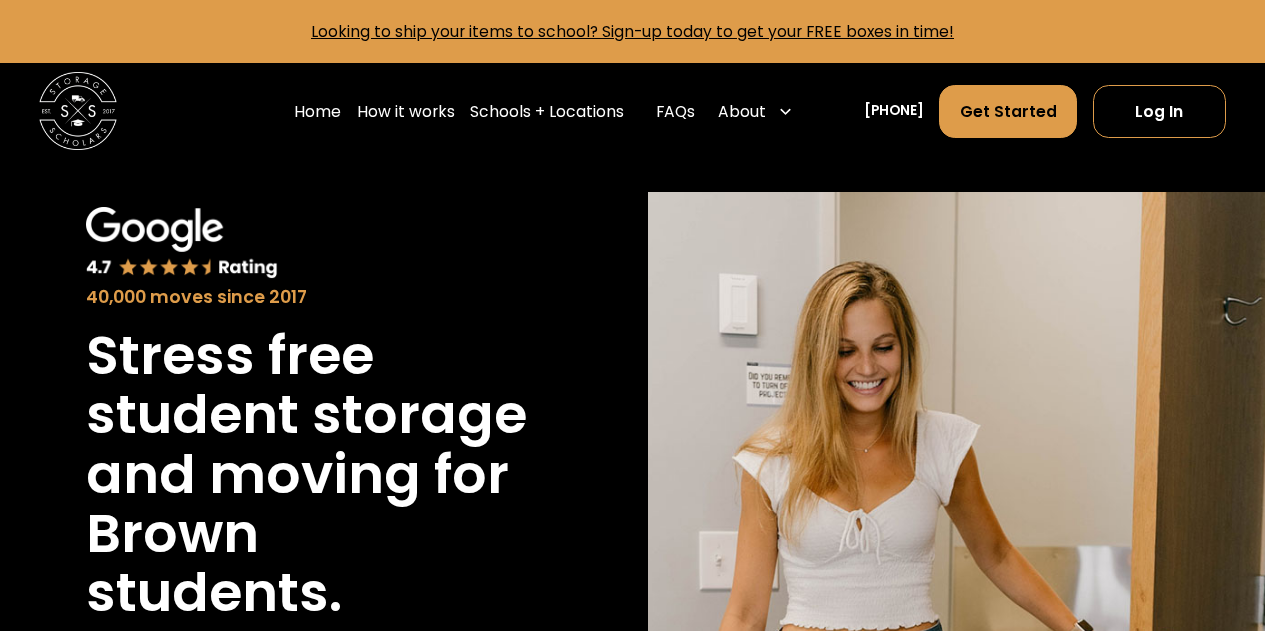 scroll, scrollTop: 0, scrollLeft: 0, axis: both 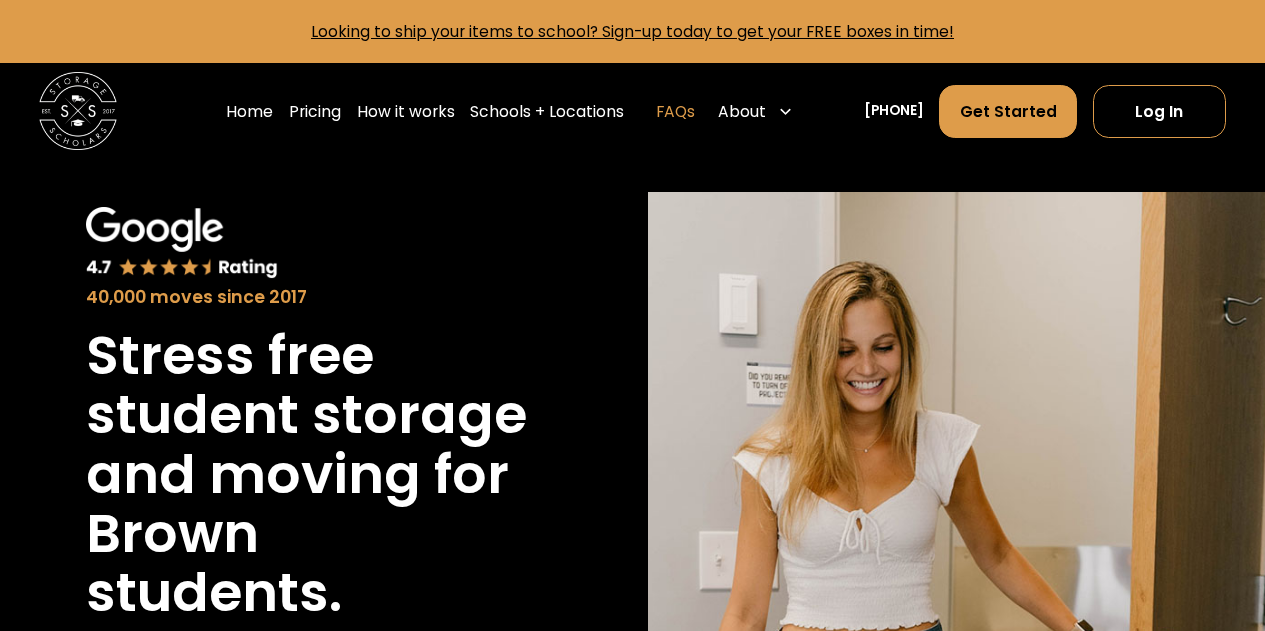 click on "FAQs" at bounding box center (675, 111) 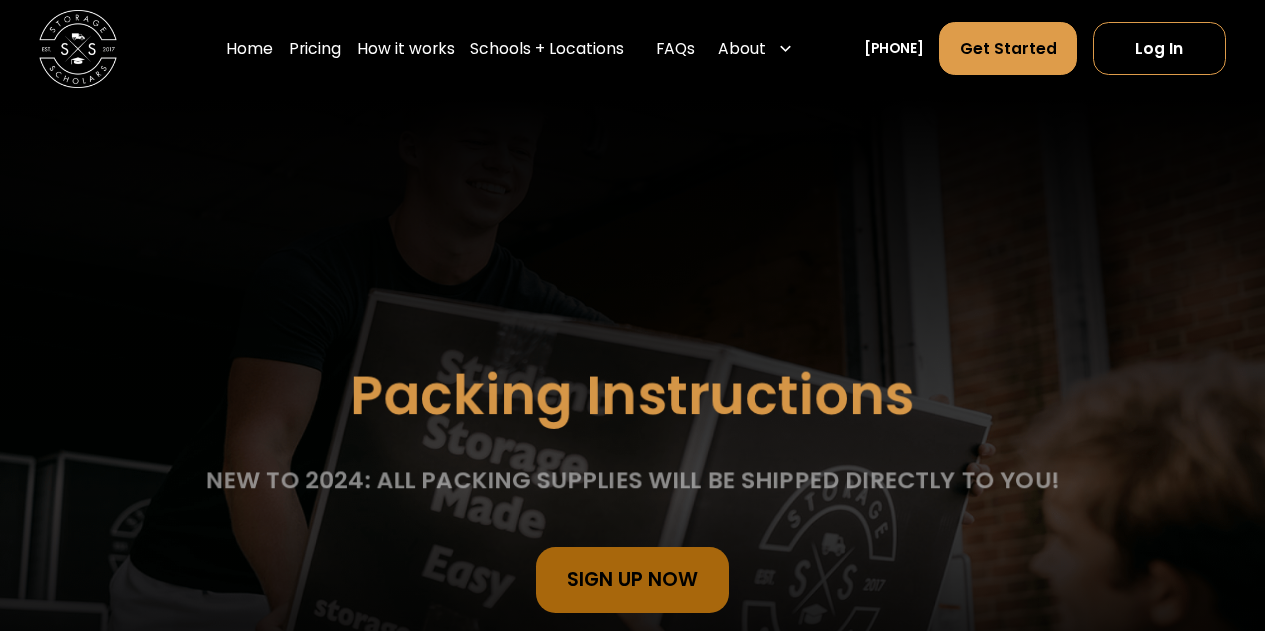 scroll, scrollTop: 0, scrollLeft: 0, axis: both 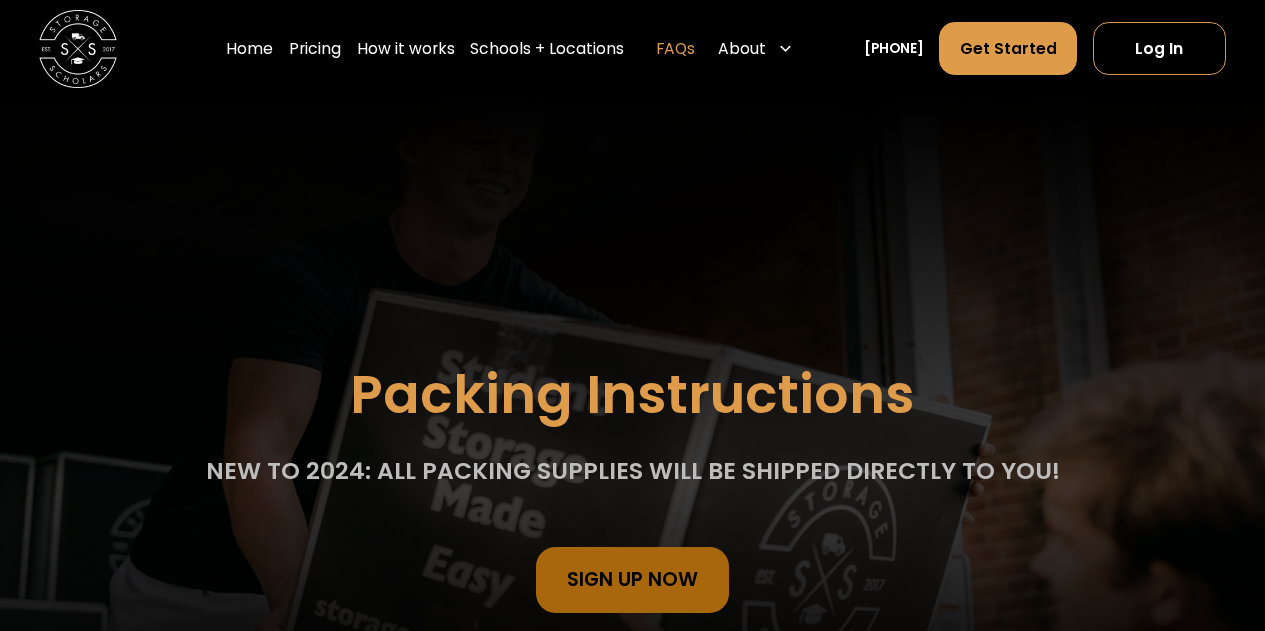 click on "FAQs" at bounding box center [675, 49] 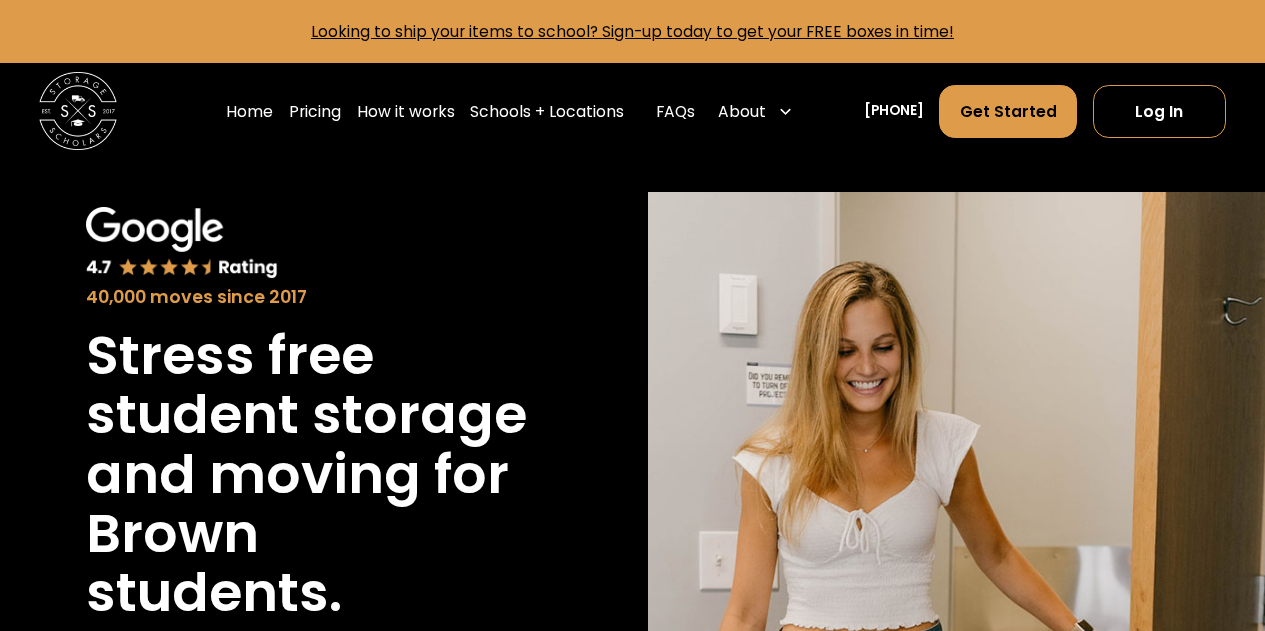 scroll, scrollTop: 0, scrollLeft: 0, axis: both 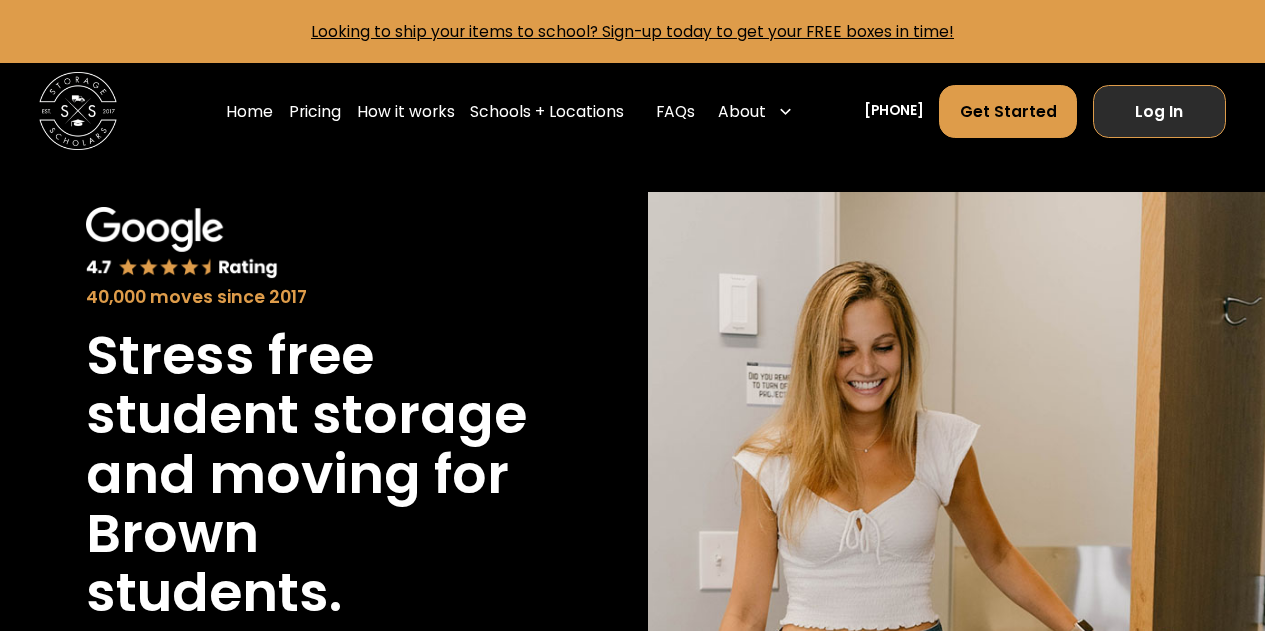 click on "Log In" at bounding box center [1159, 111] 